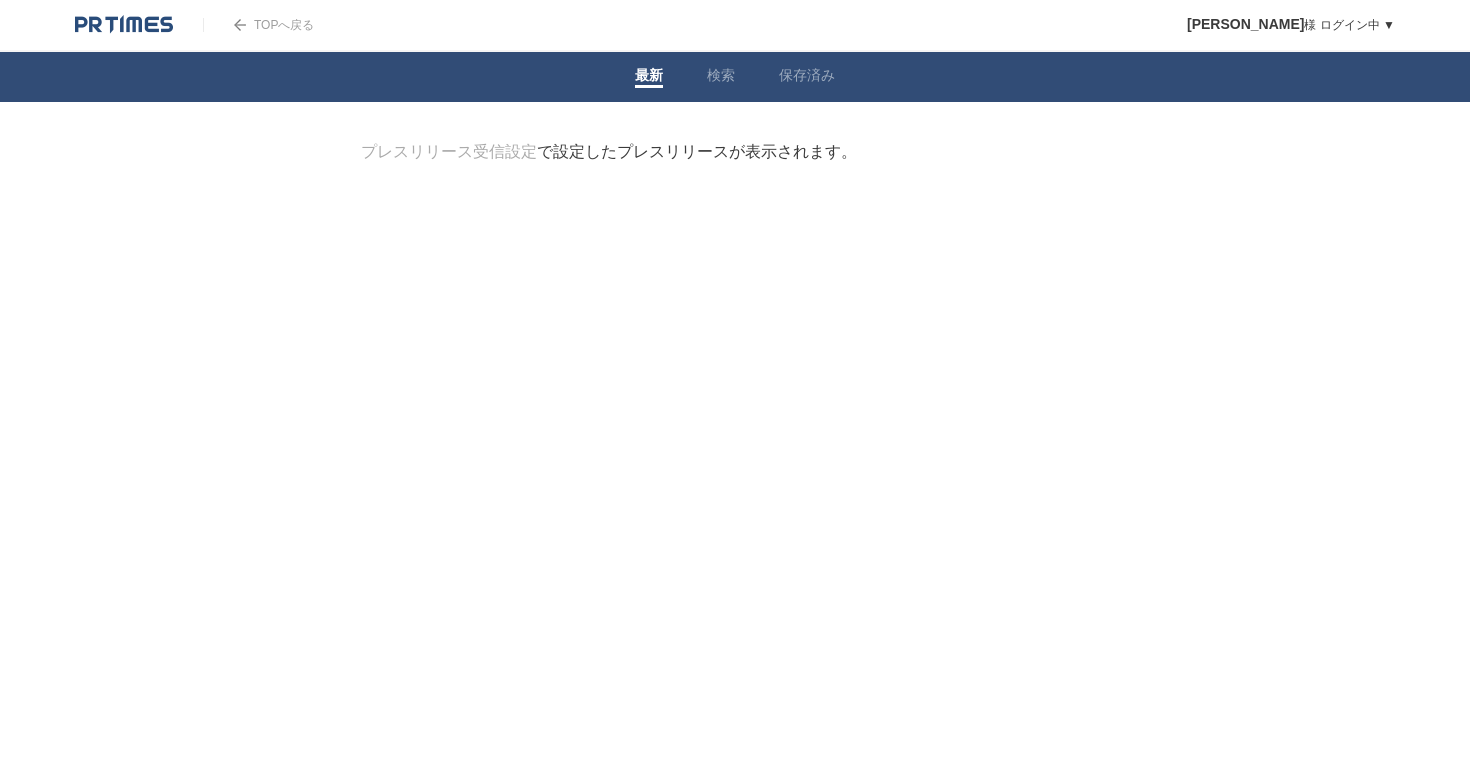scroll, scrollTop: 0, scrollLeft: 0, axis: both 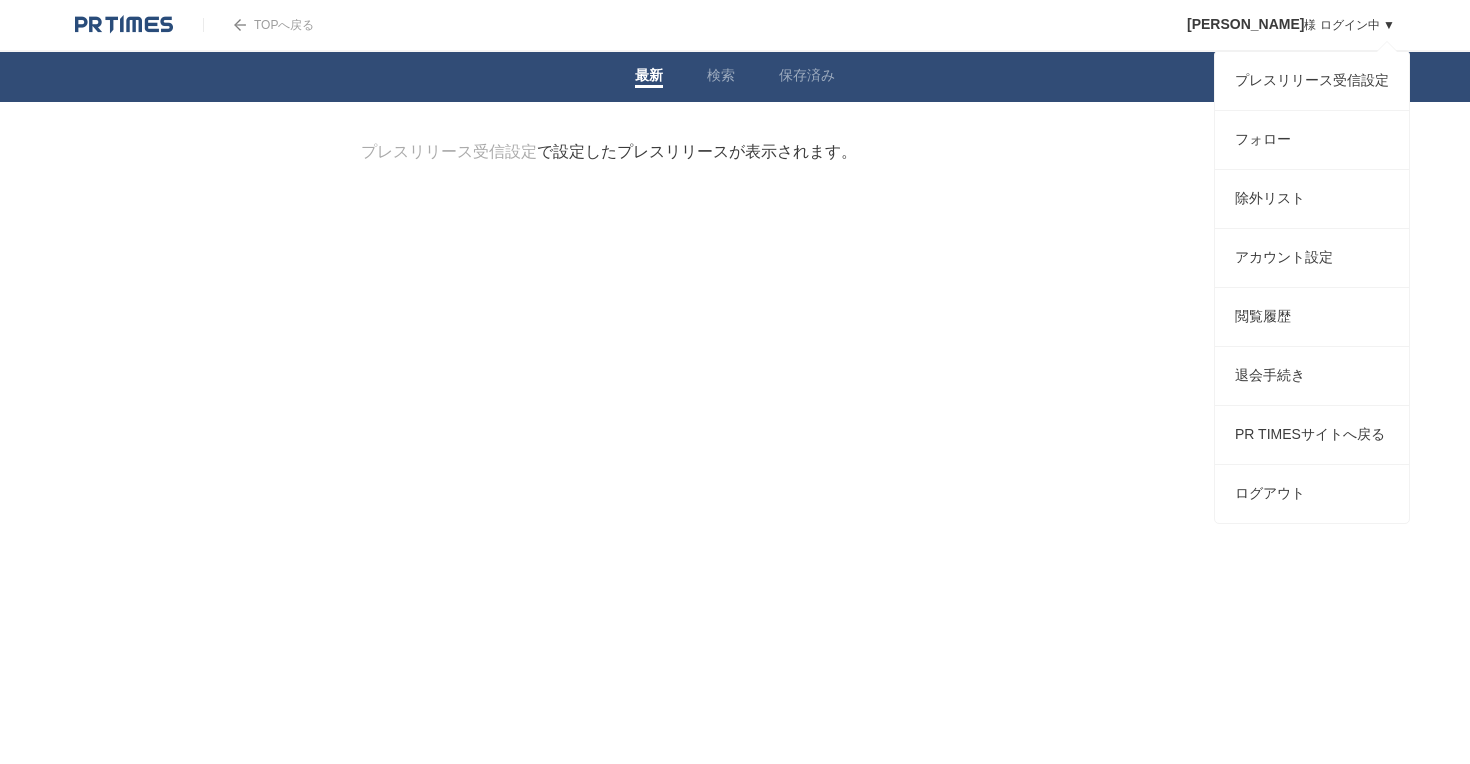 click on "佐藤花和   様 ログイン中 ▼" at bounding box center (1291, 25) 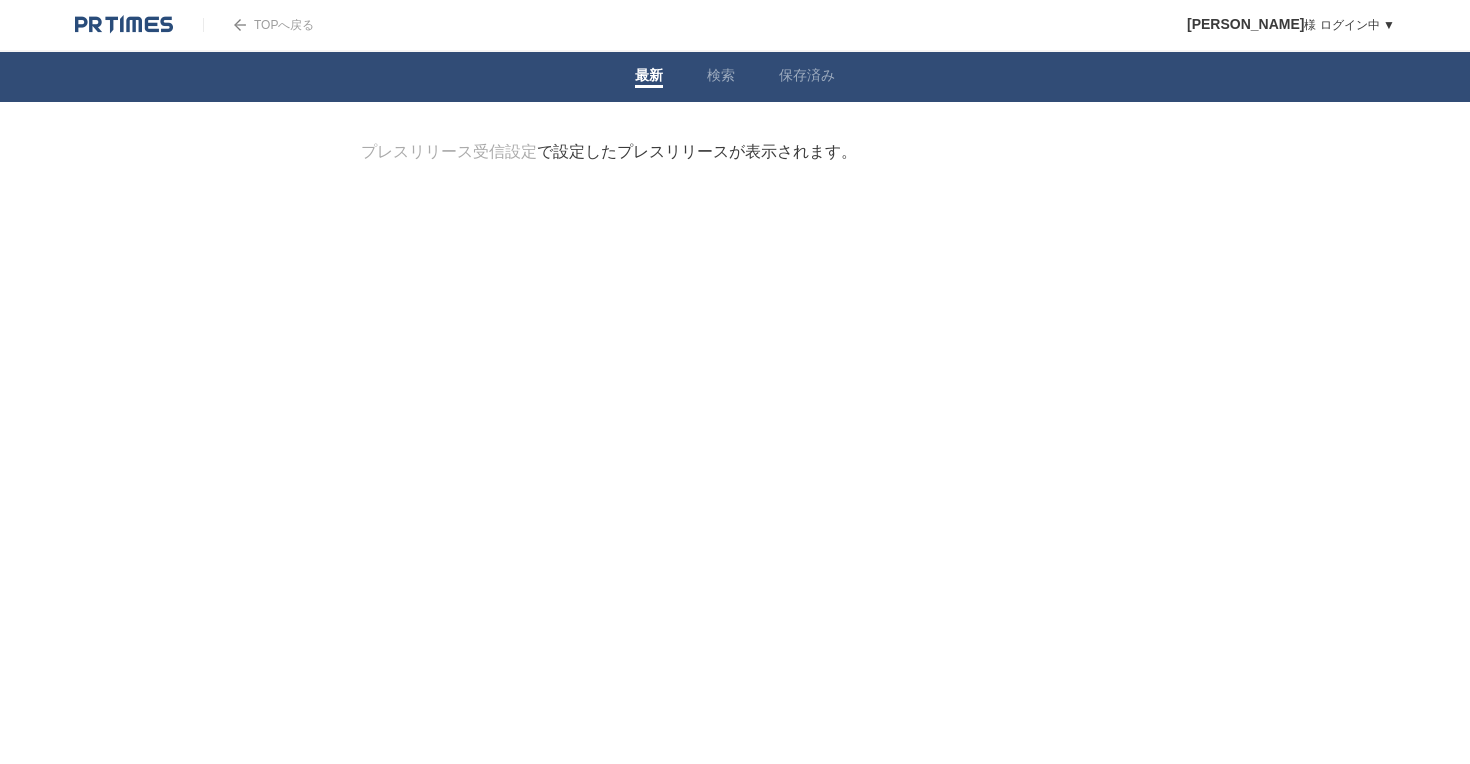 click on "TOPへ戻る" at bounding box center [258, 25] 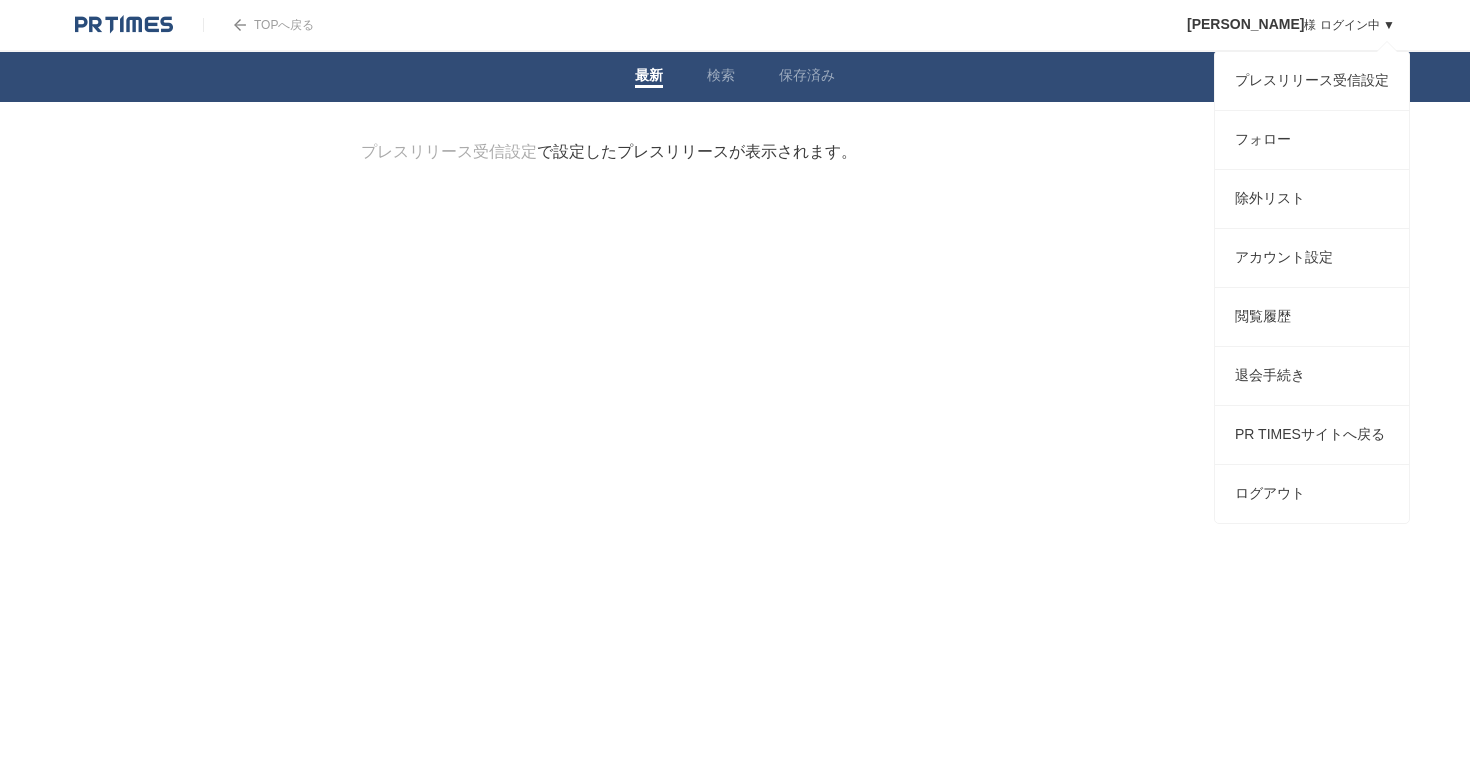 click on "佐藤花和   様 ログイン中 ▼" at bounding box center [1291, 25] 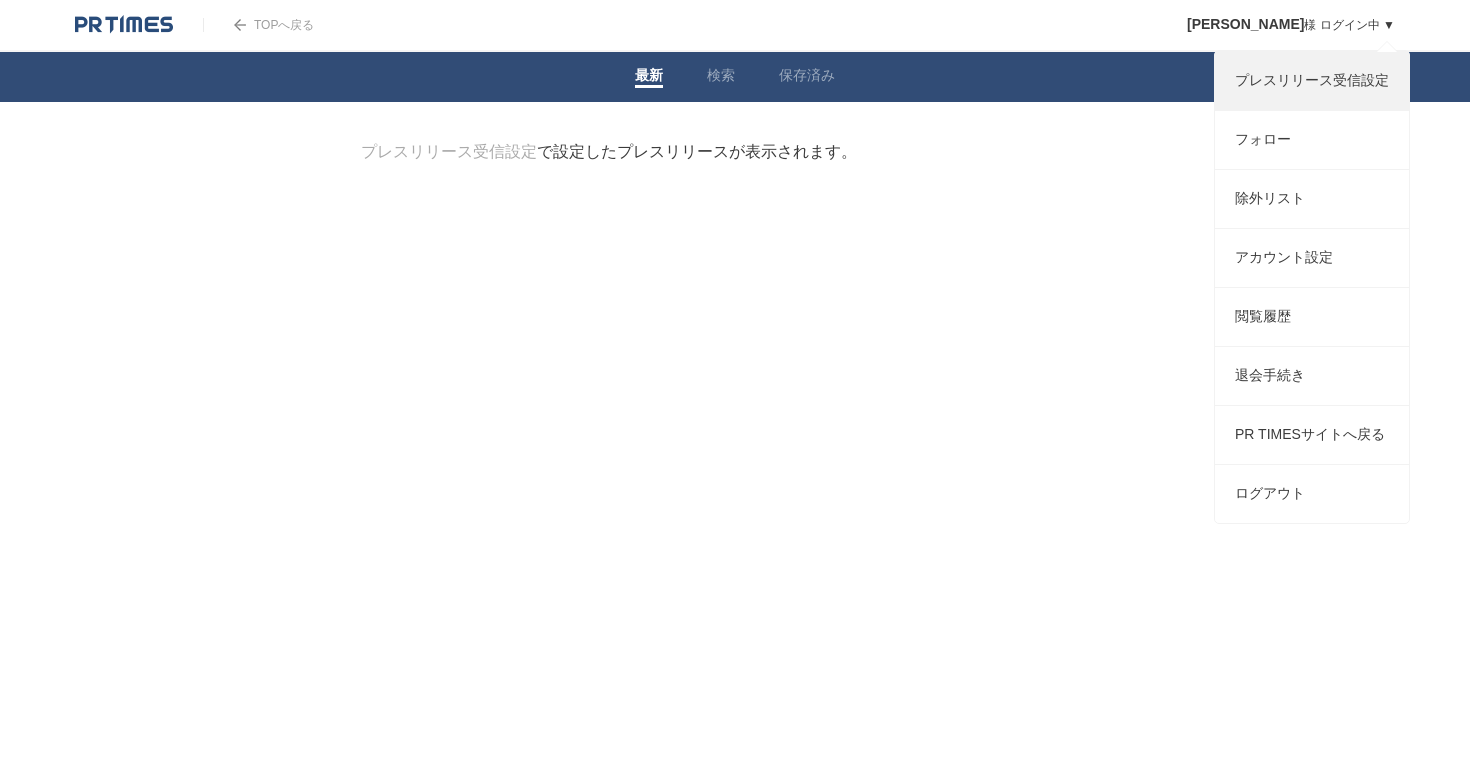 click on "プレスリリース受信設定" at bounding box center [1312, 81] 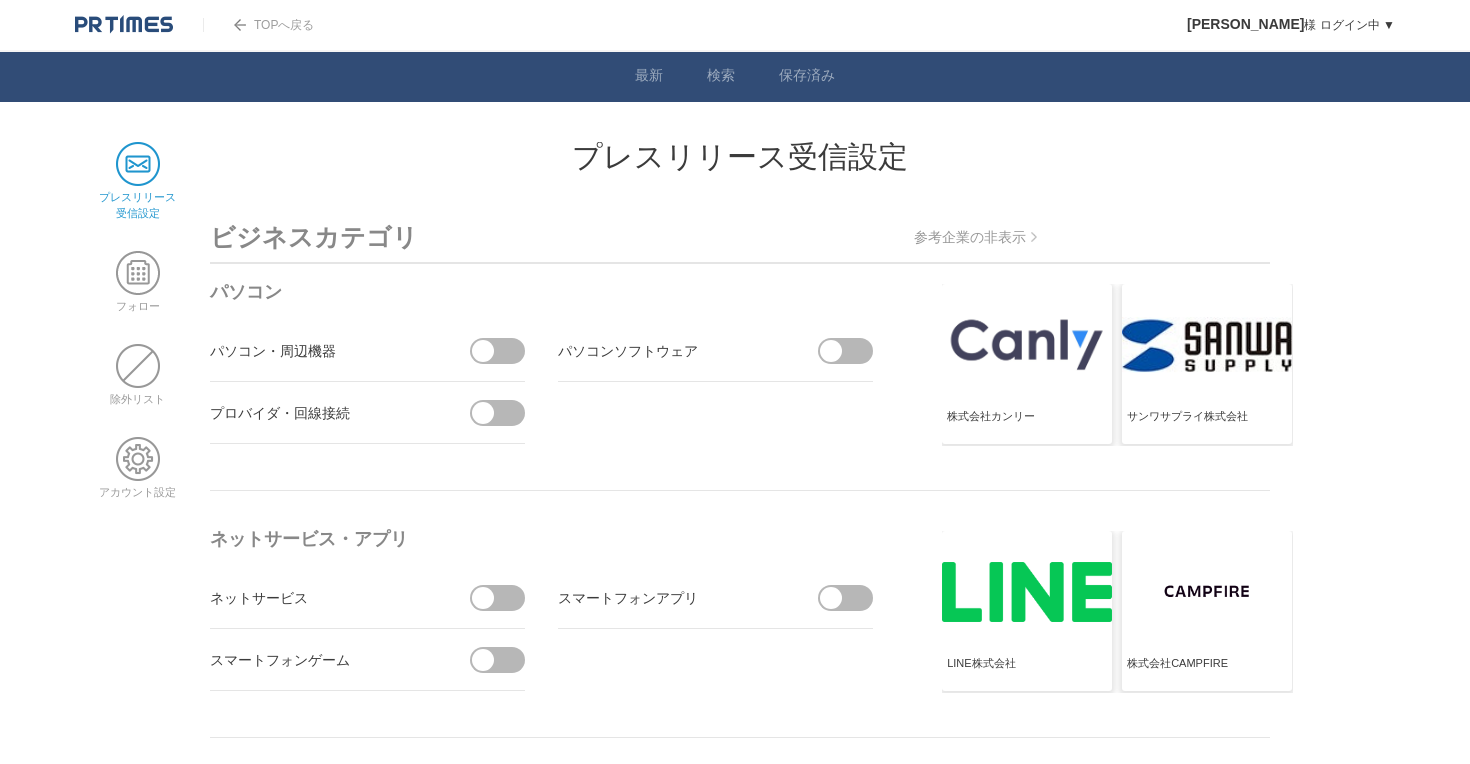 scroll, scrollTop: 0, scrollLeft: 0, axis: both 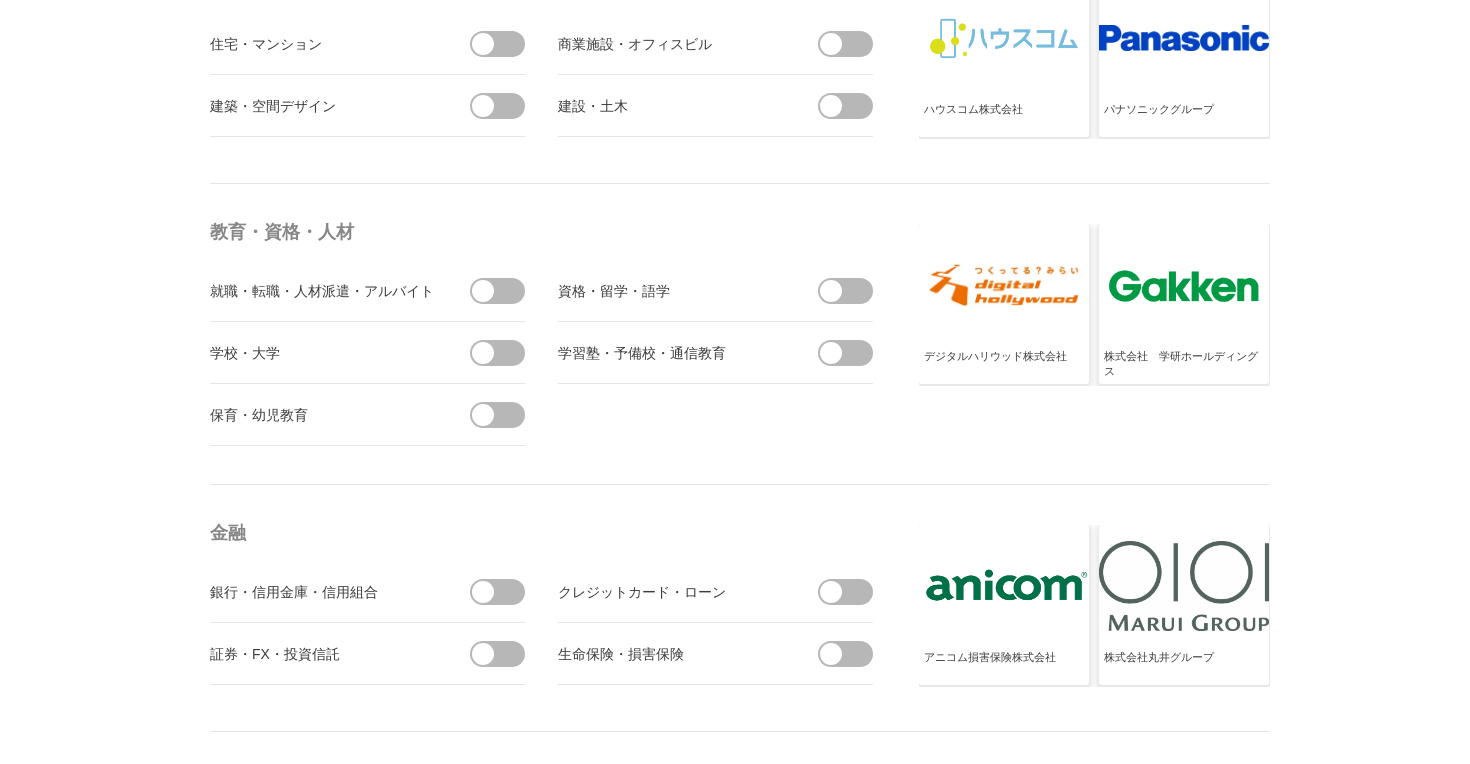 click at bounding box center (483, 291) 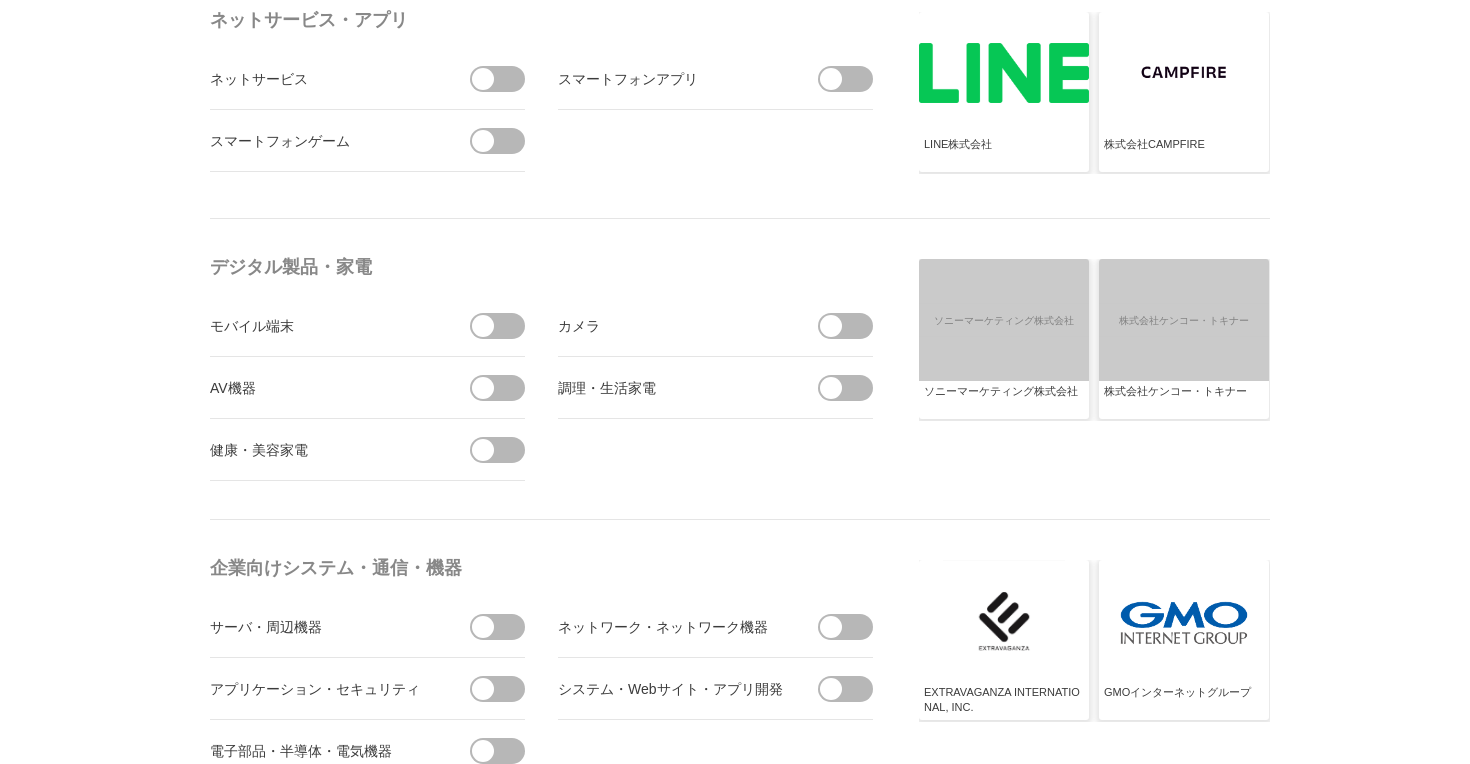 scroll, scrollTop: 0, scrollLeft: 0, axis: both 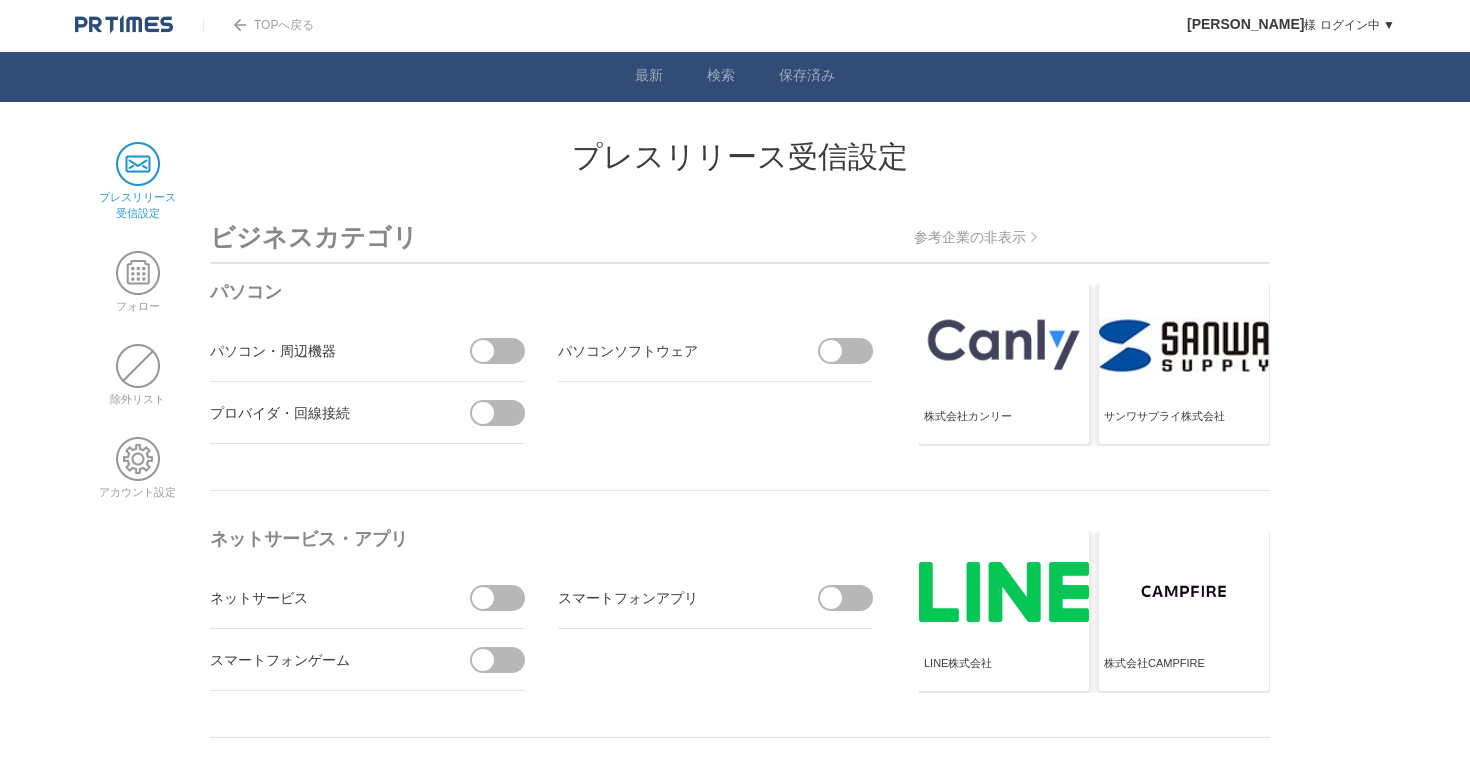 click at bounding box center (138, 164) 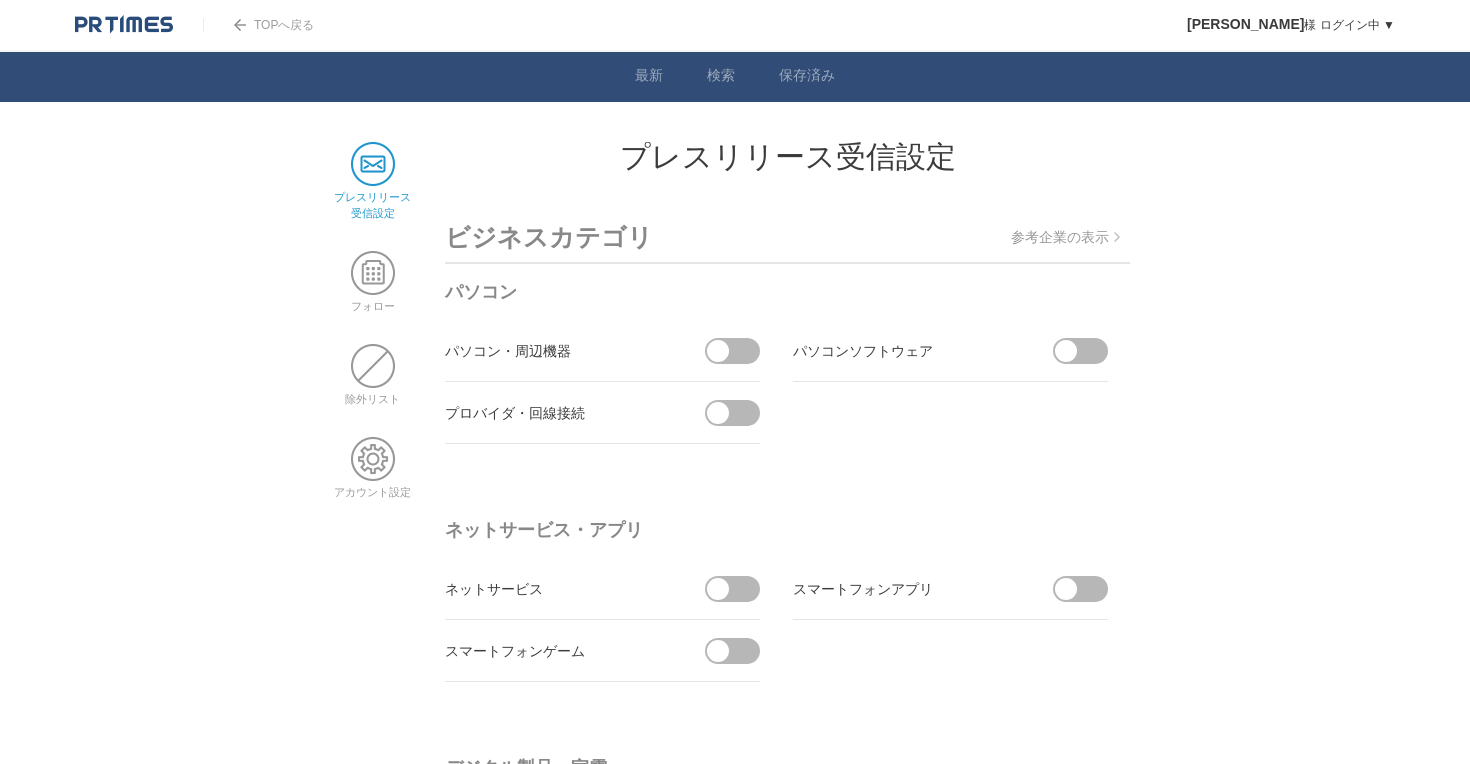 scroll, scrollTop: 0, scrollLeft: 0, axis: both 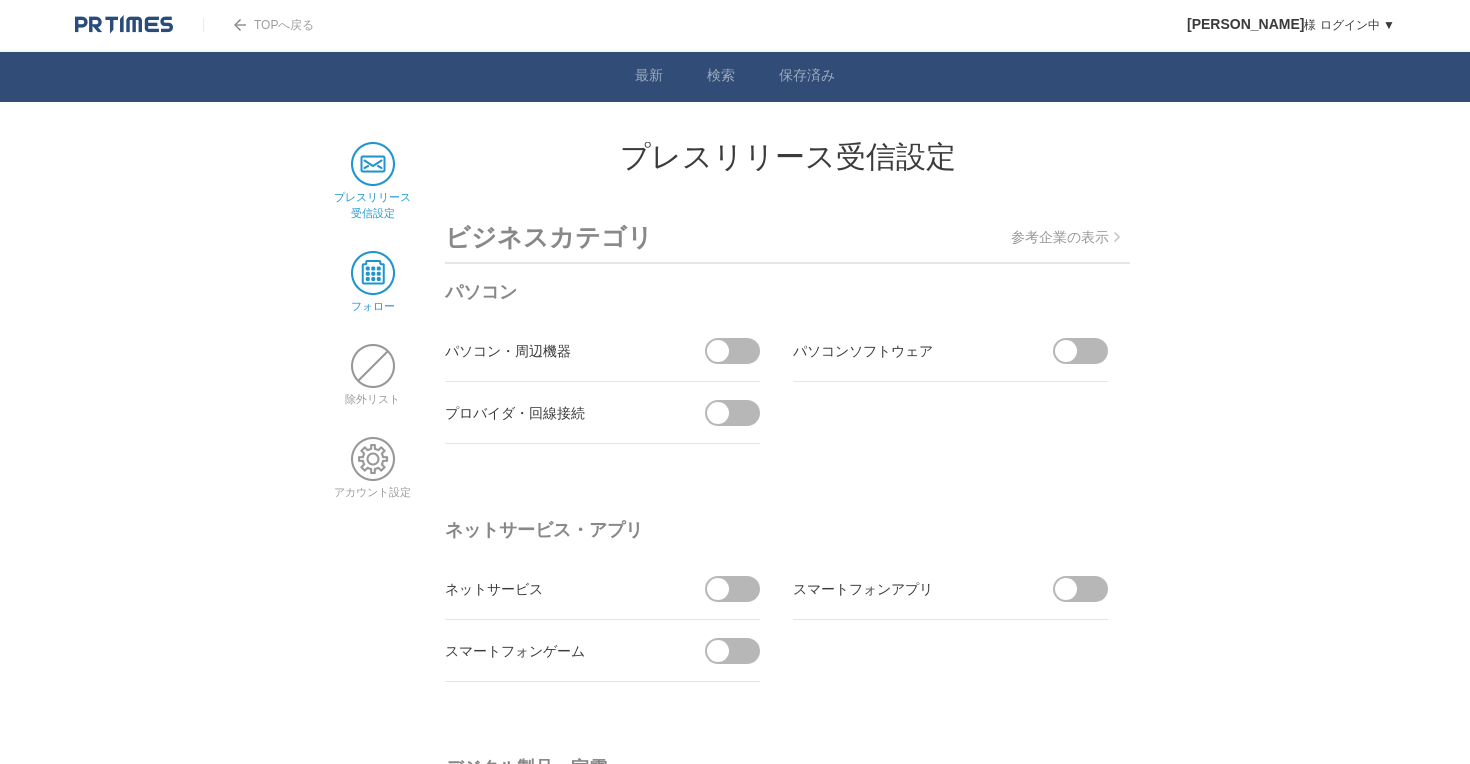click at bounding box center (373, 273) 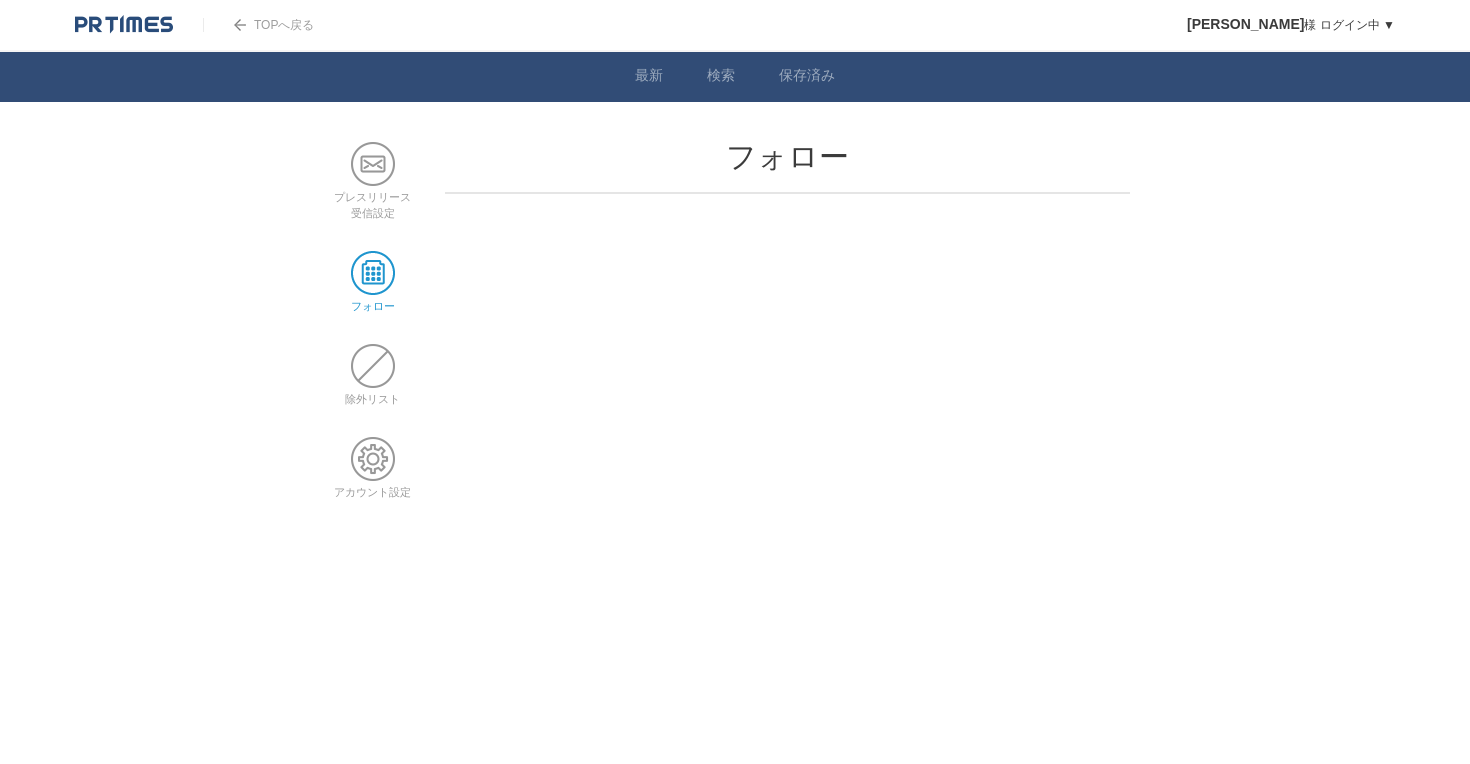 scroll, scrollTop: 0, scrollLeft: 0, axis: both 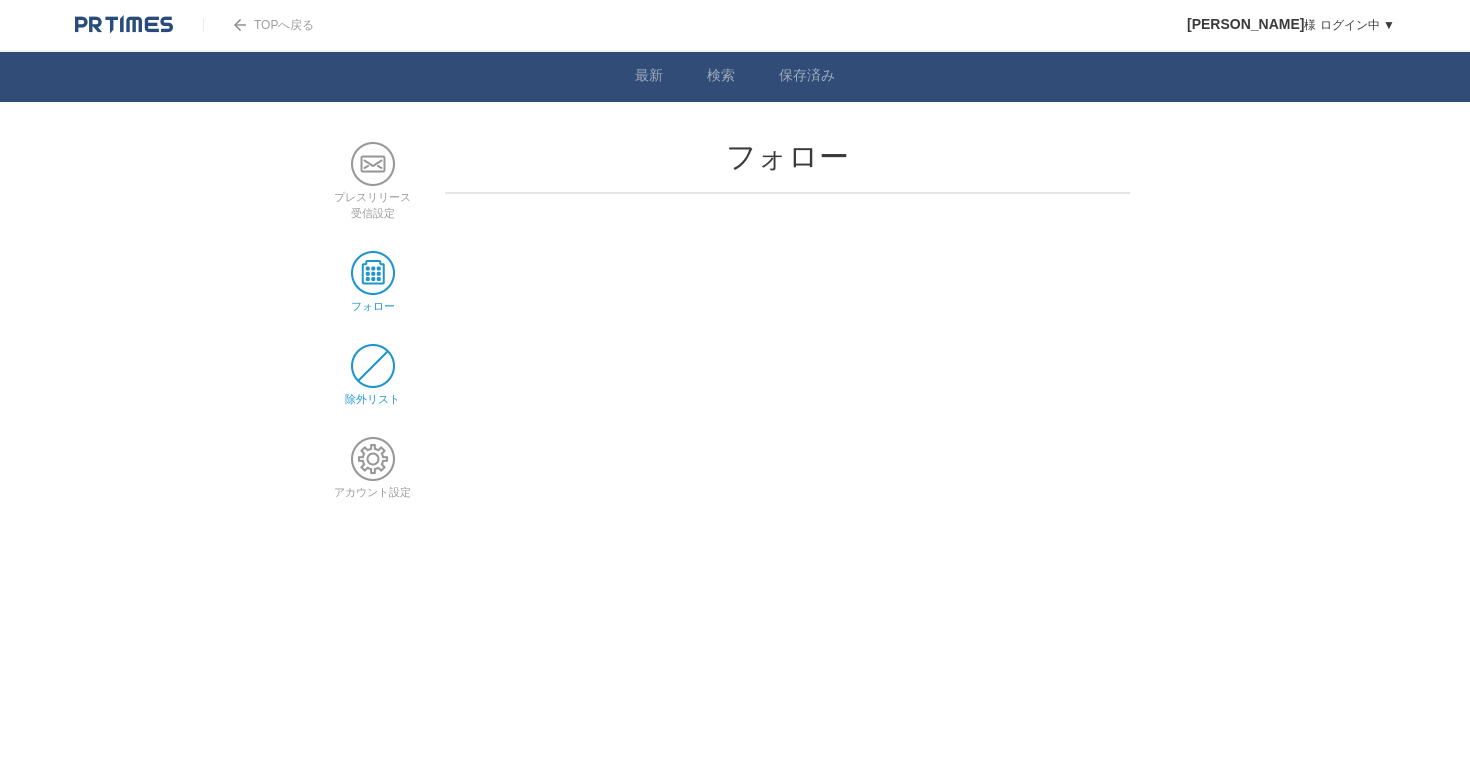 click at bounding box center [373, 366] 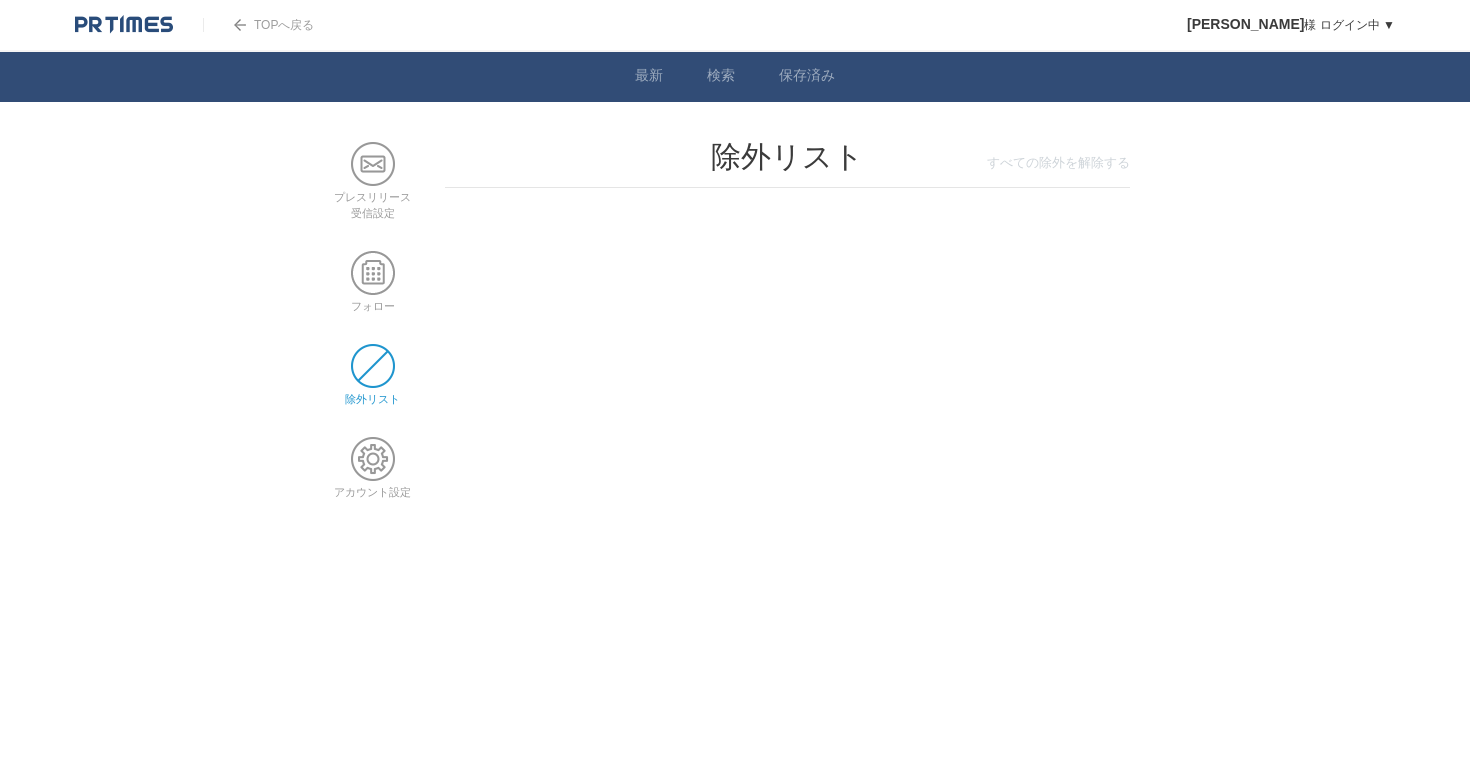 scroll, scrollTop: 0, scrollLeft: 0, axis: both 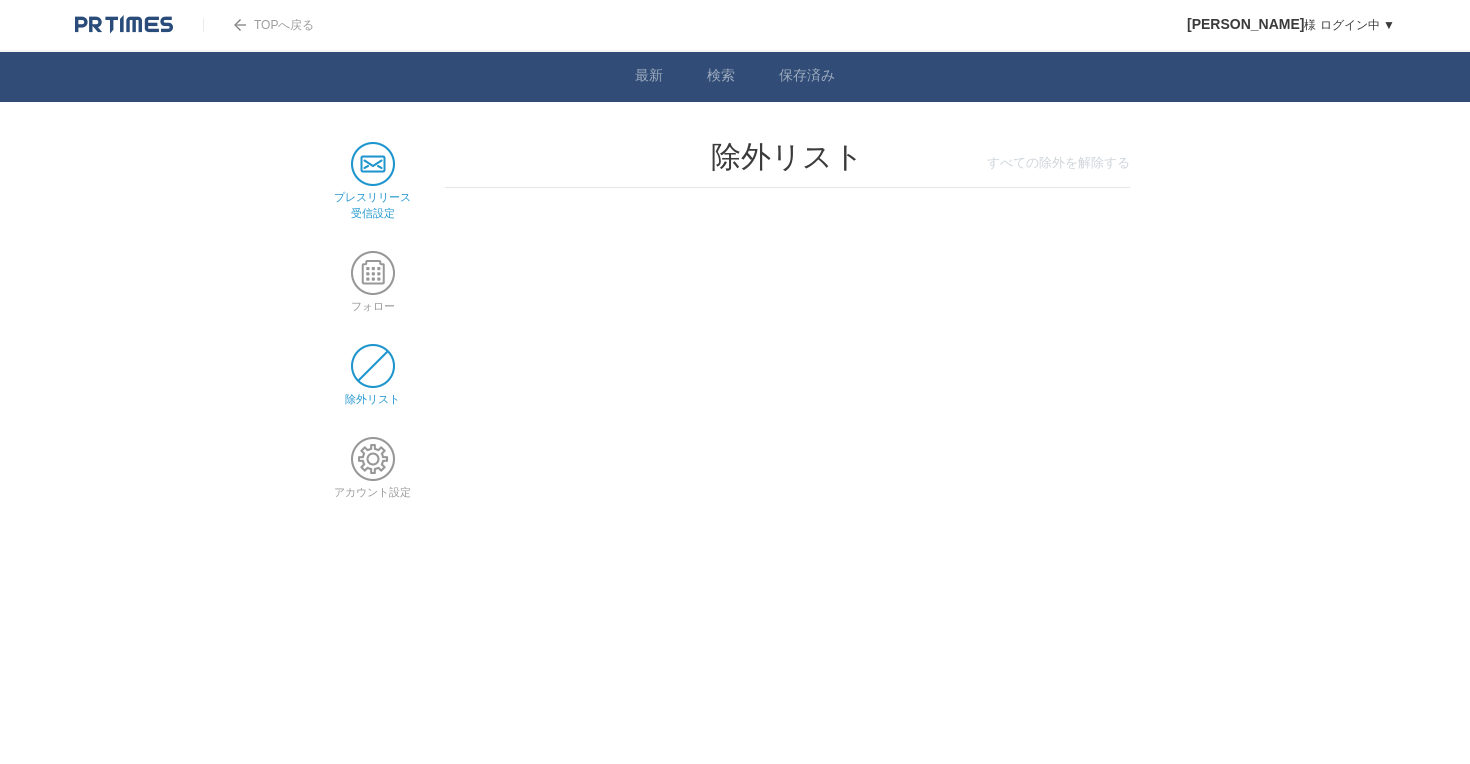 click at bounding box center (373, 164) 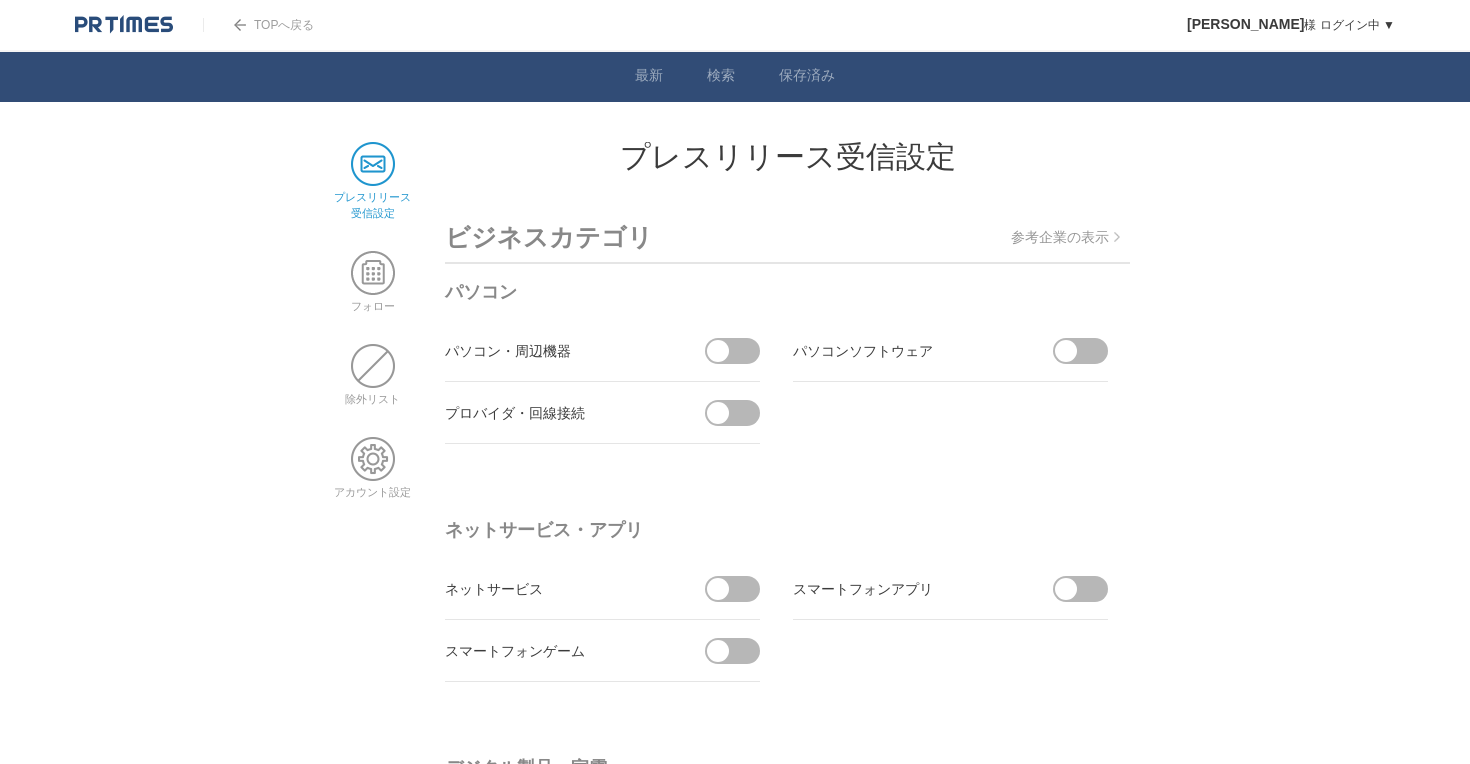 scroll, scrollTop: 0, scrollLeft: 0, axis: both 